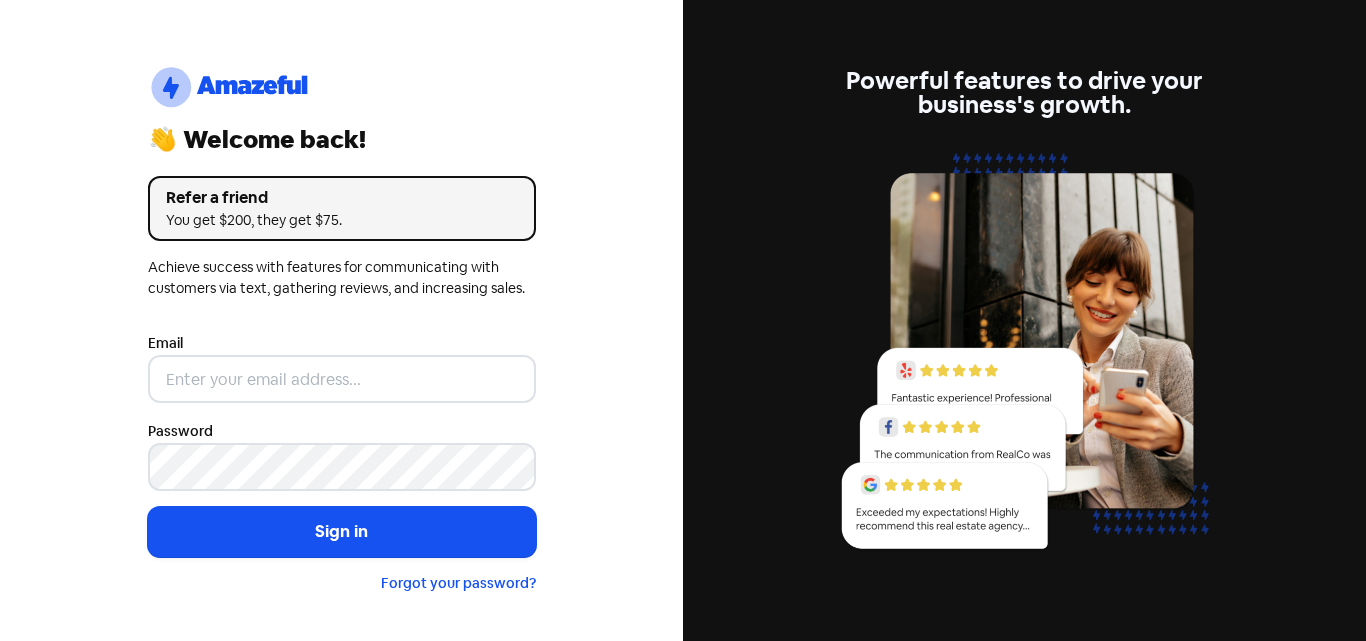 scroll, scrollTop: 0, scrollLeft: 0, axis: both 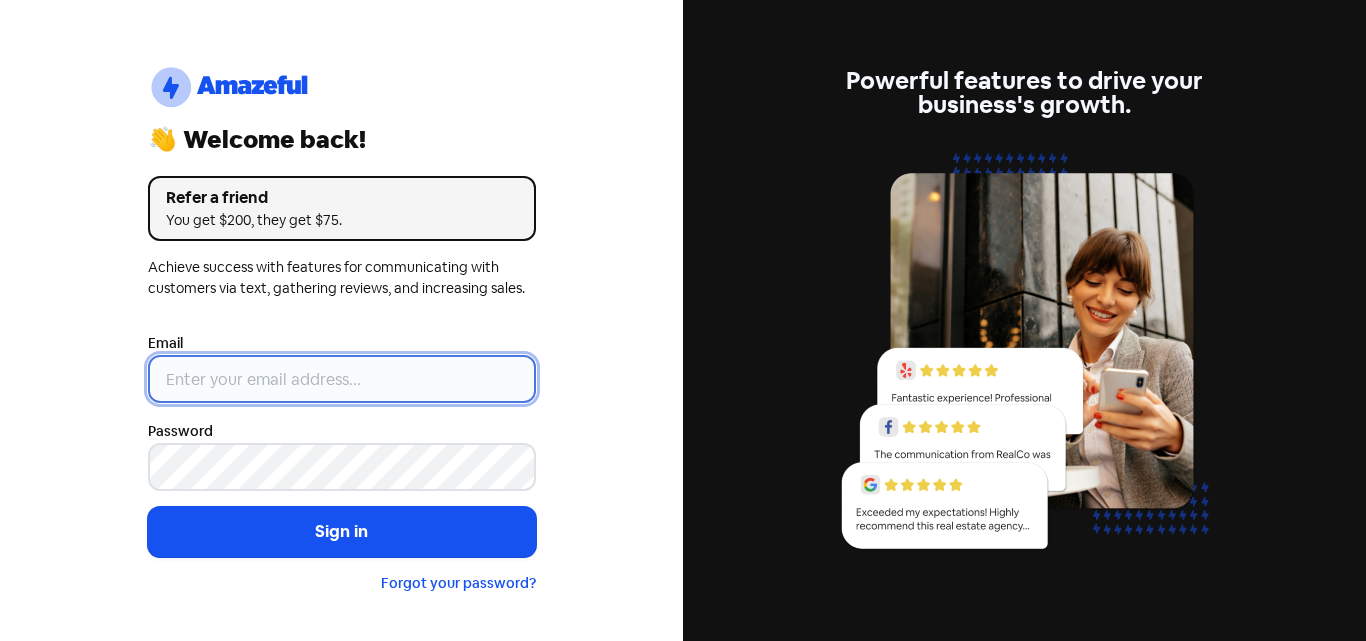 click at bounding box center (342, 379) 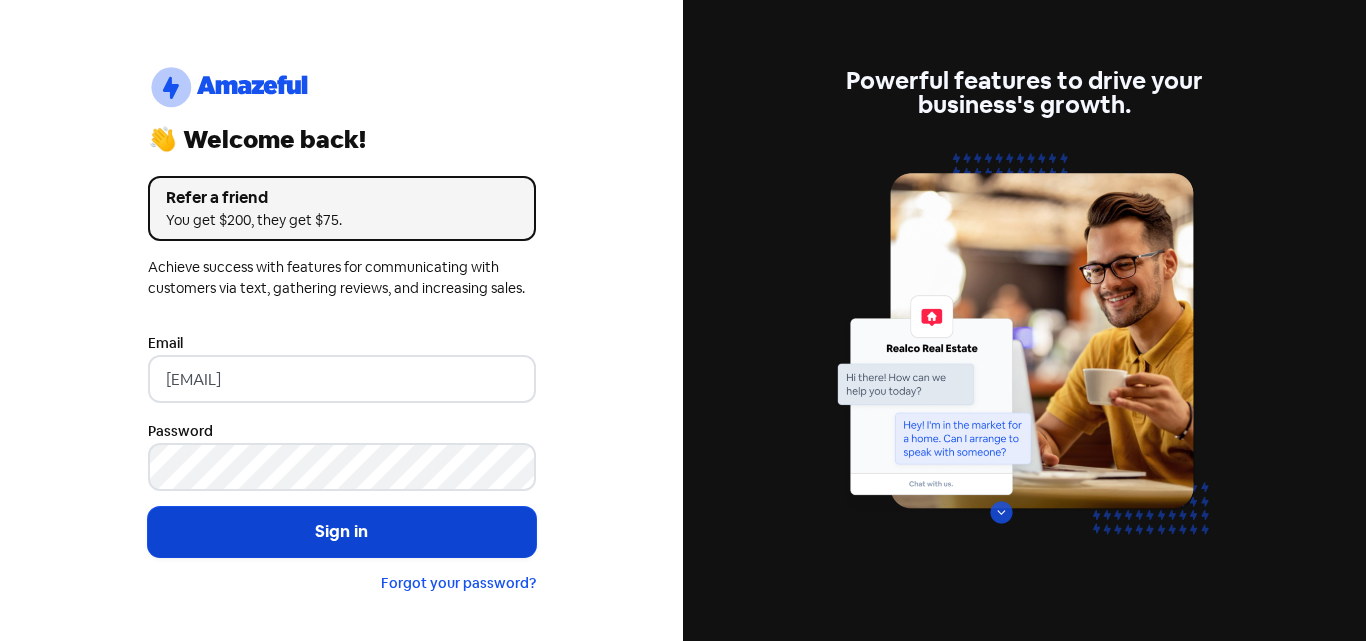 click on "Sign in" at bounding box center (342, 532) 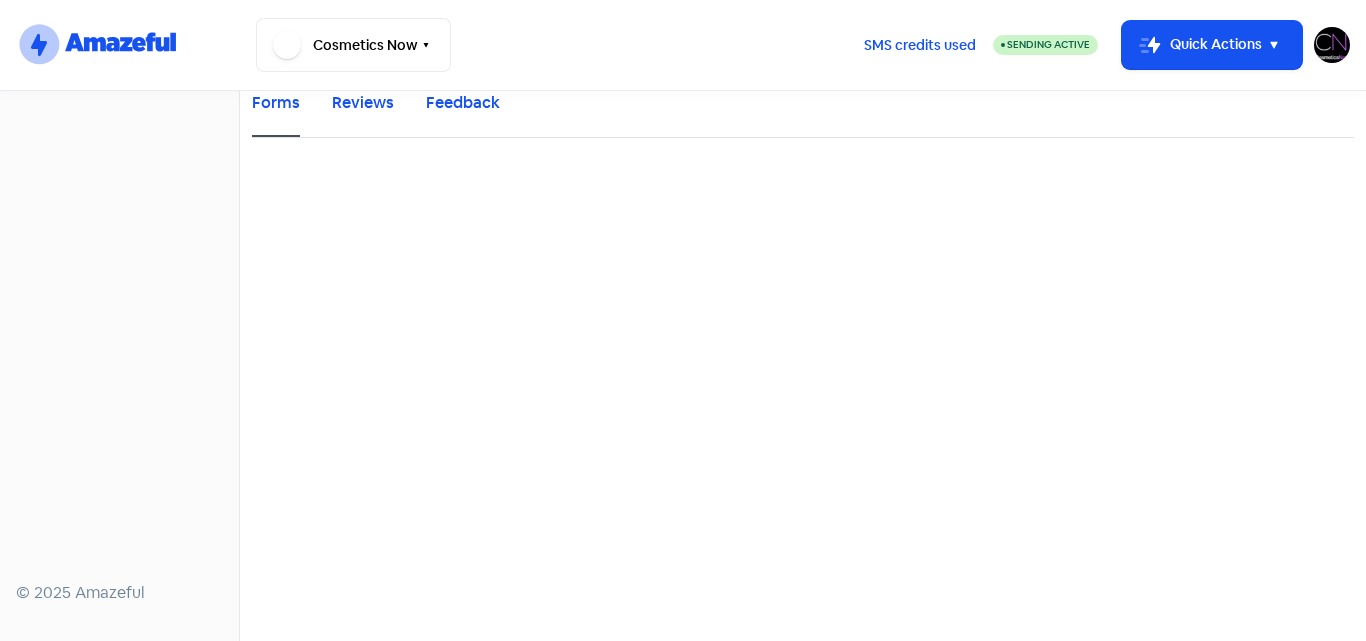 scroll, scrollTop: 0, scrollLeft: 0, axis: both 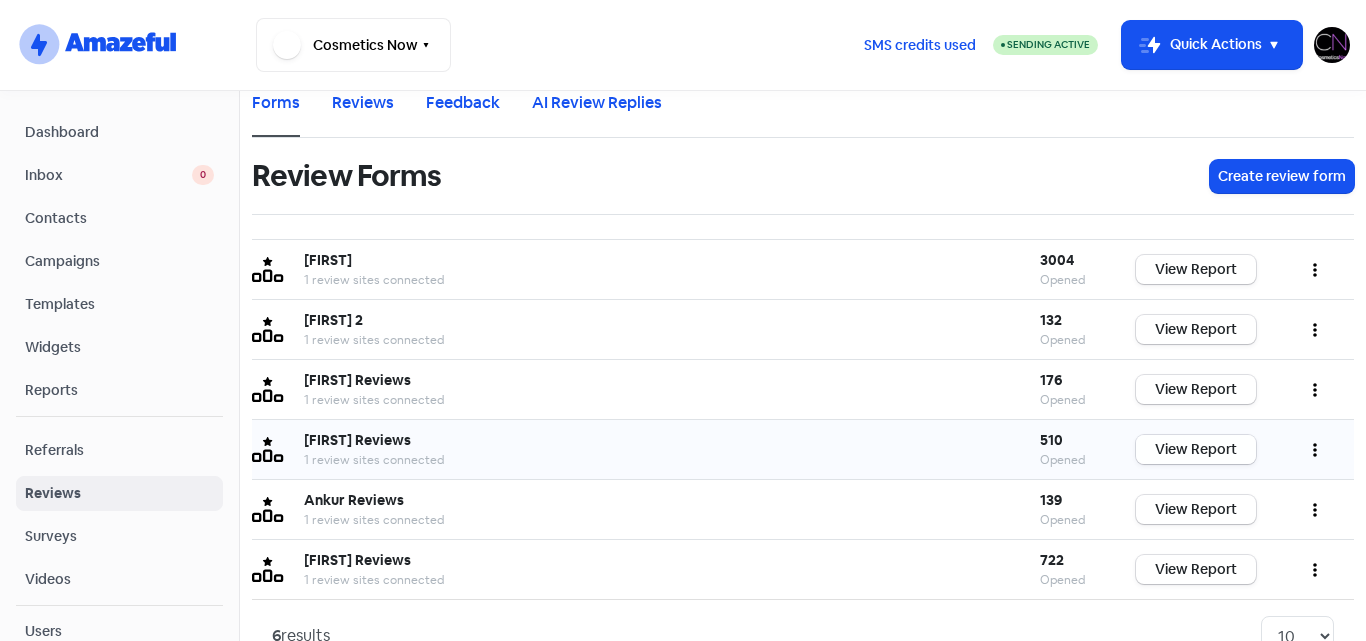 click on "View Report" at bounding box center [1196, 449] 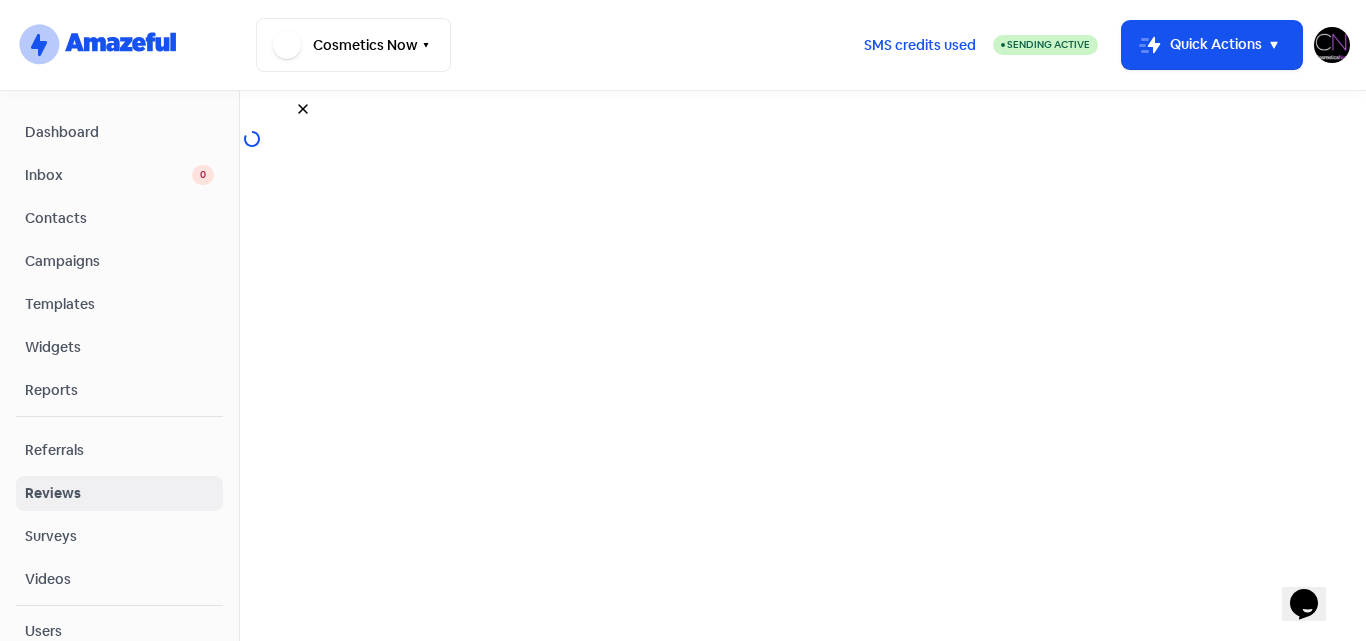 scroll, scrollTop: 0, scrollLeft: 0, axis: both 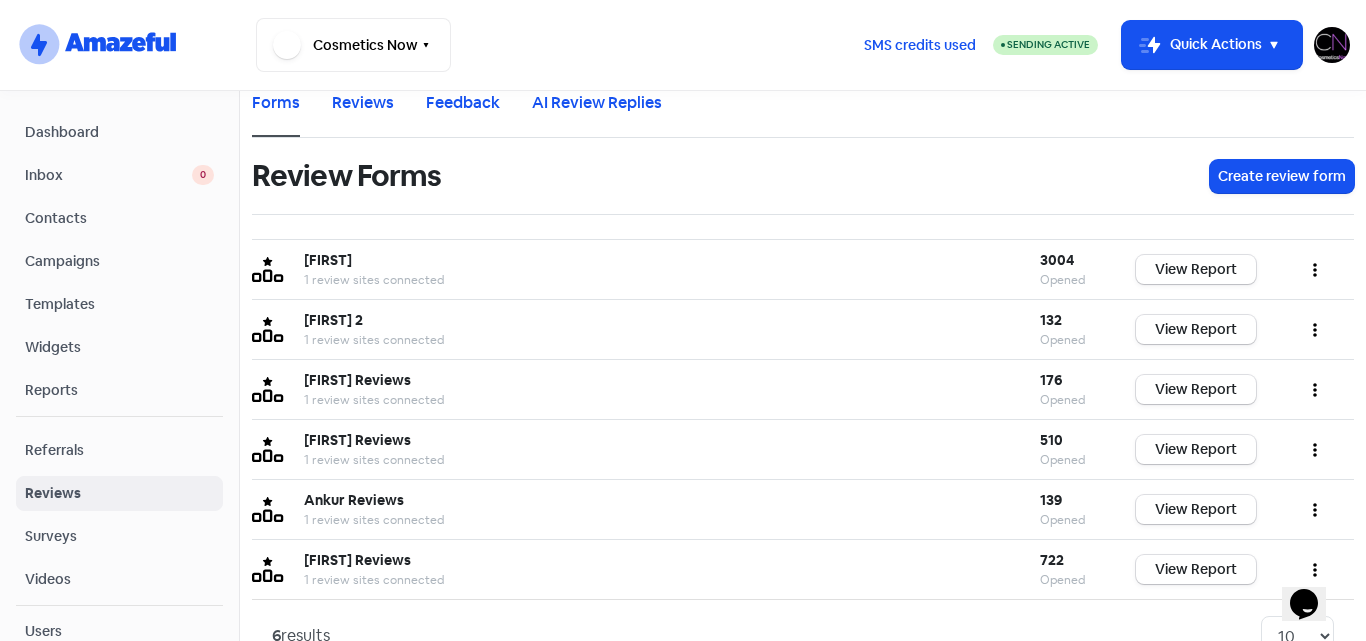 click at bounding box center (1332, 45) 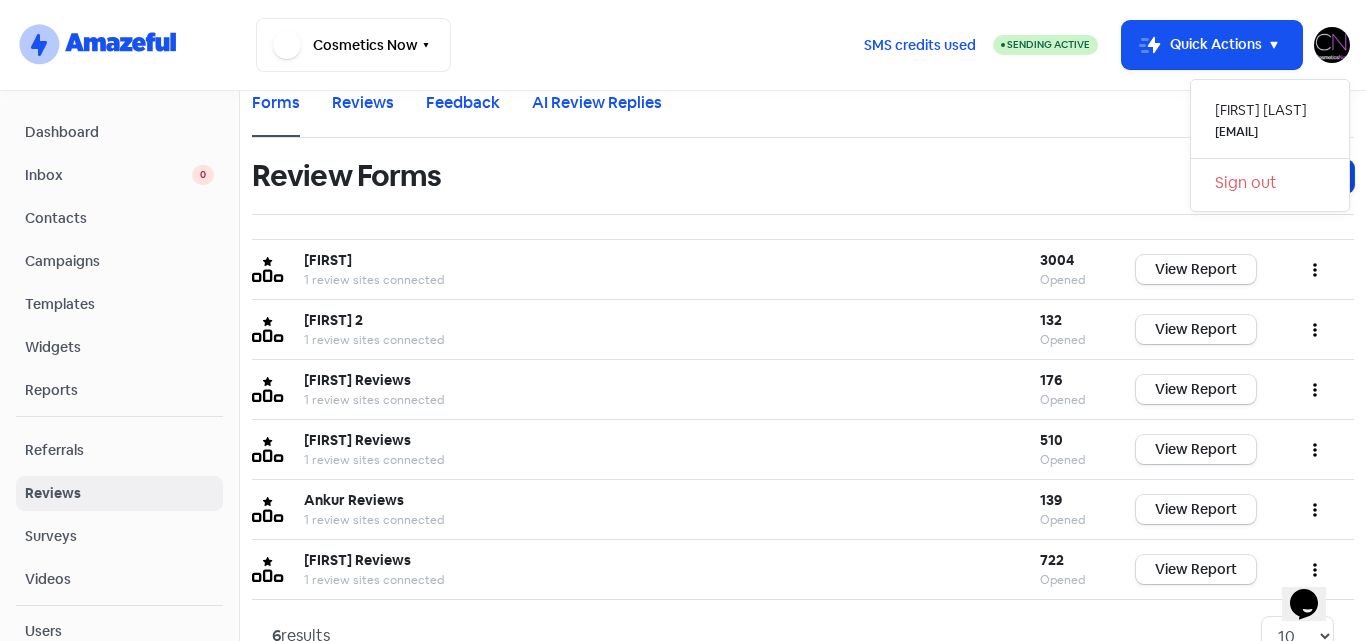 click on "Sign out" at bounding box center (1270, 183) 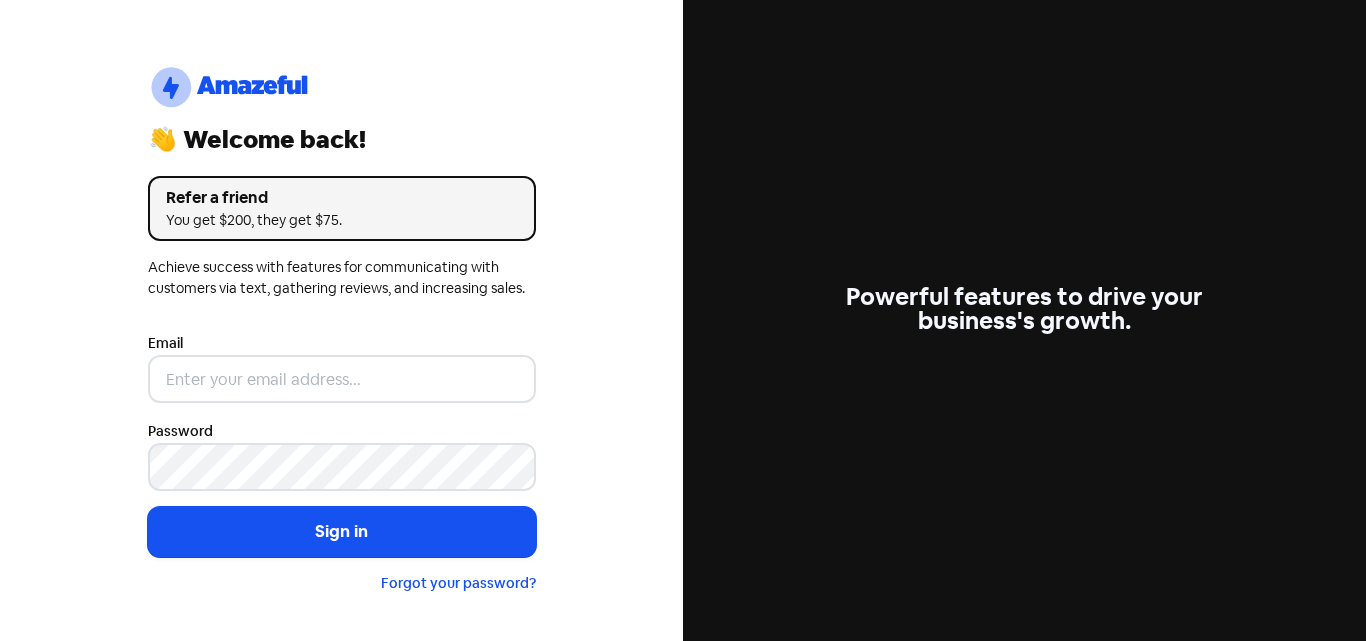 scroll, scrollTop: 0, scrollLeft: 0, axis: both 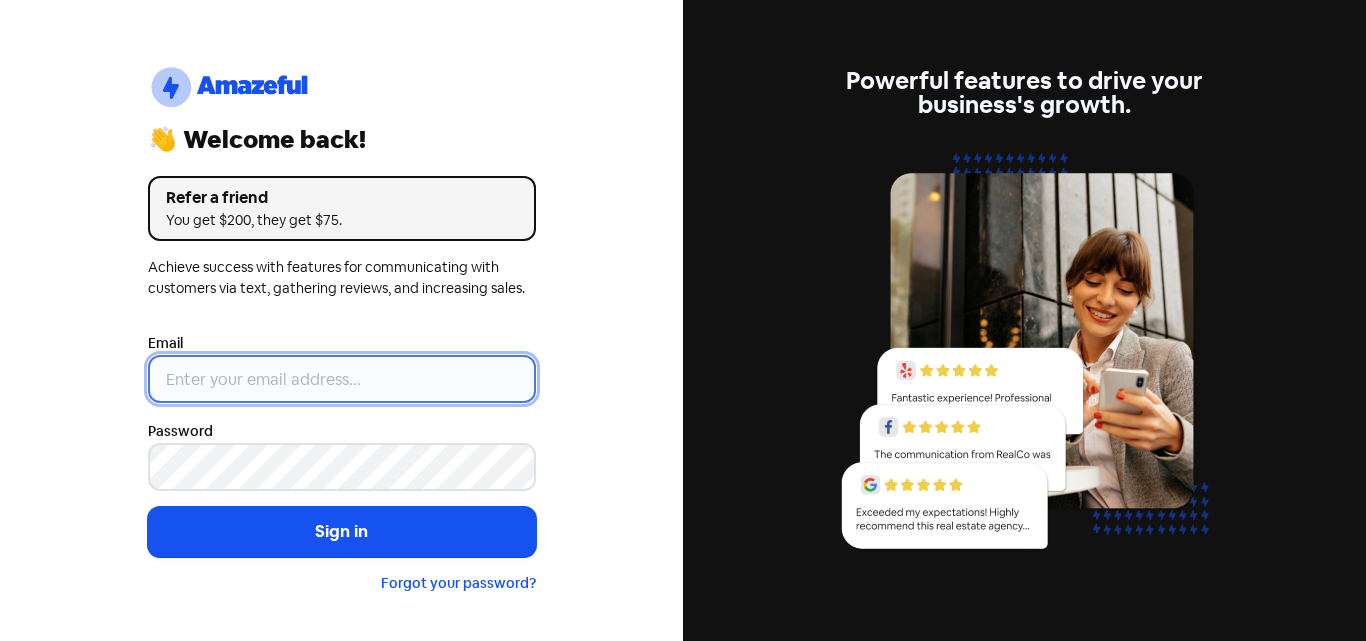 click at bounding box center (342, 379) 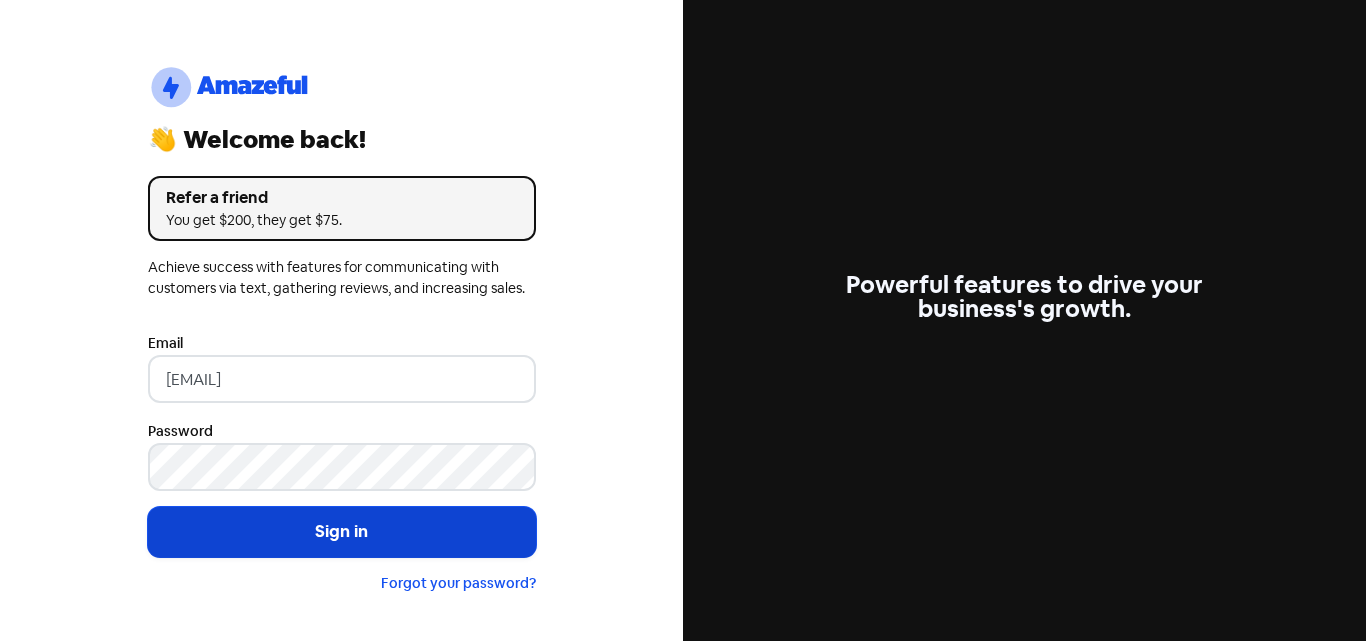 click on "Sign in" at bounding box center (342, 532) 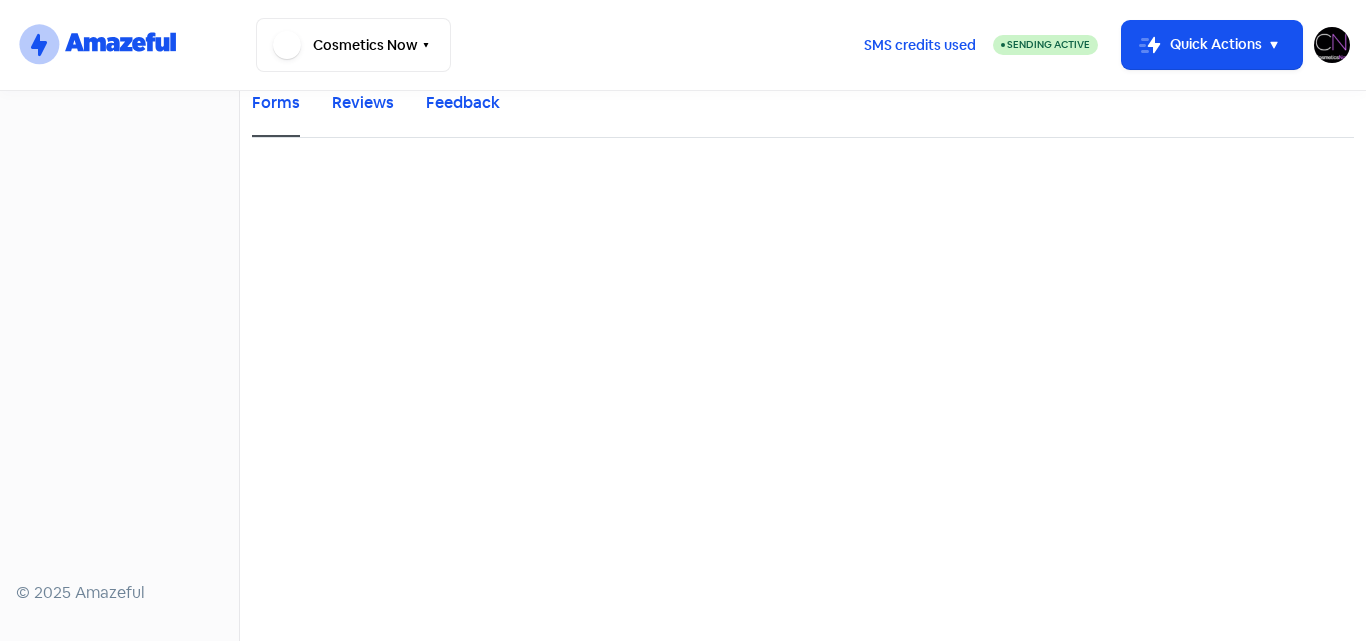 scroll, scrollTop: 0, scrollLeft: 0, axis: both 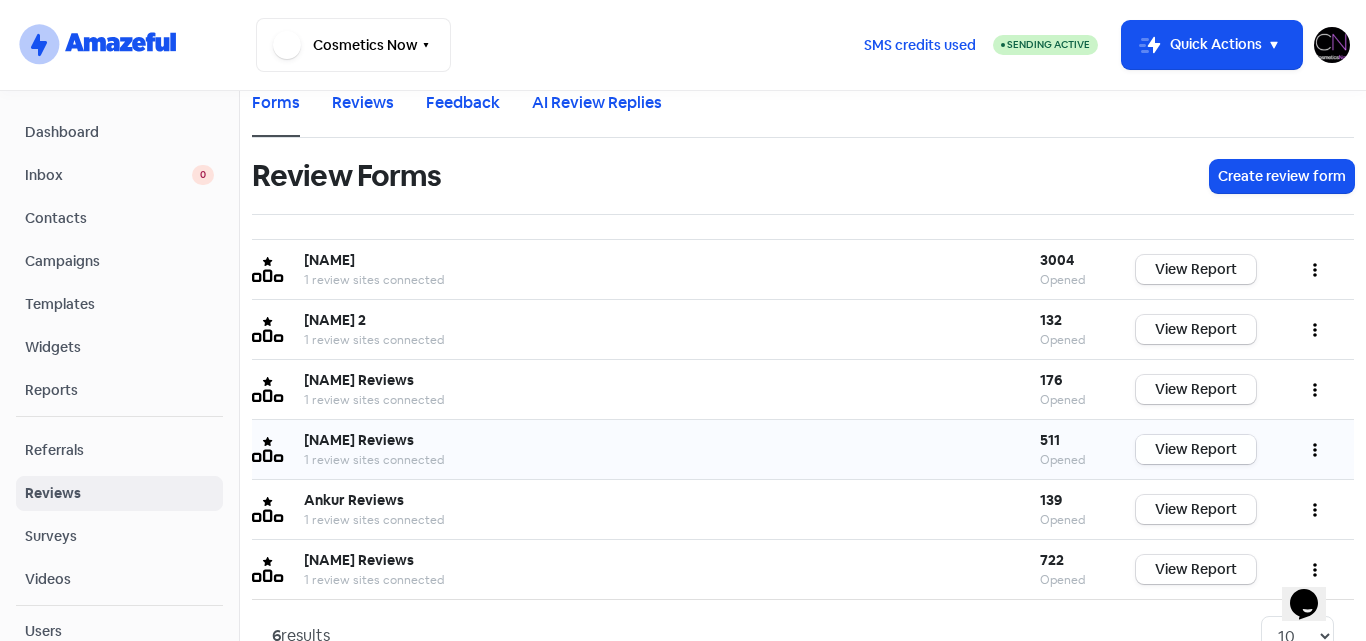click on "View Report" at bounding box center [1196, 449] 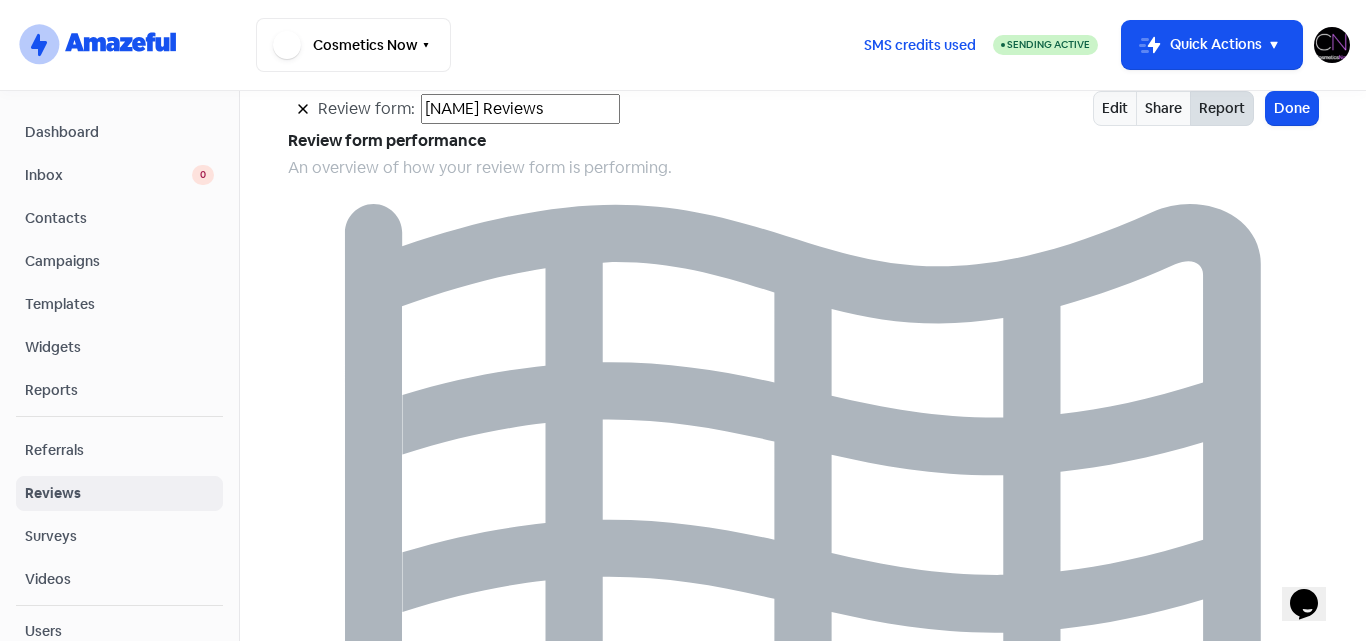 scroll, scrollTop: 0, scrollLeft: 0, axis: both 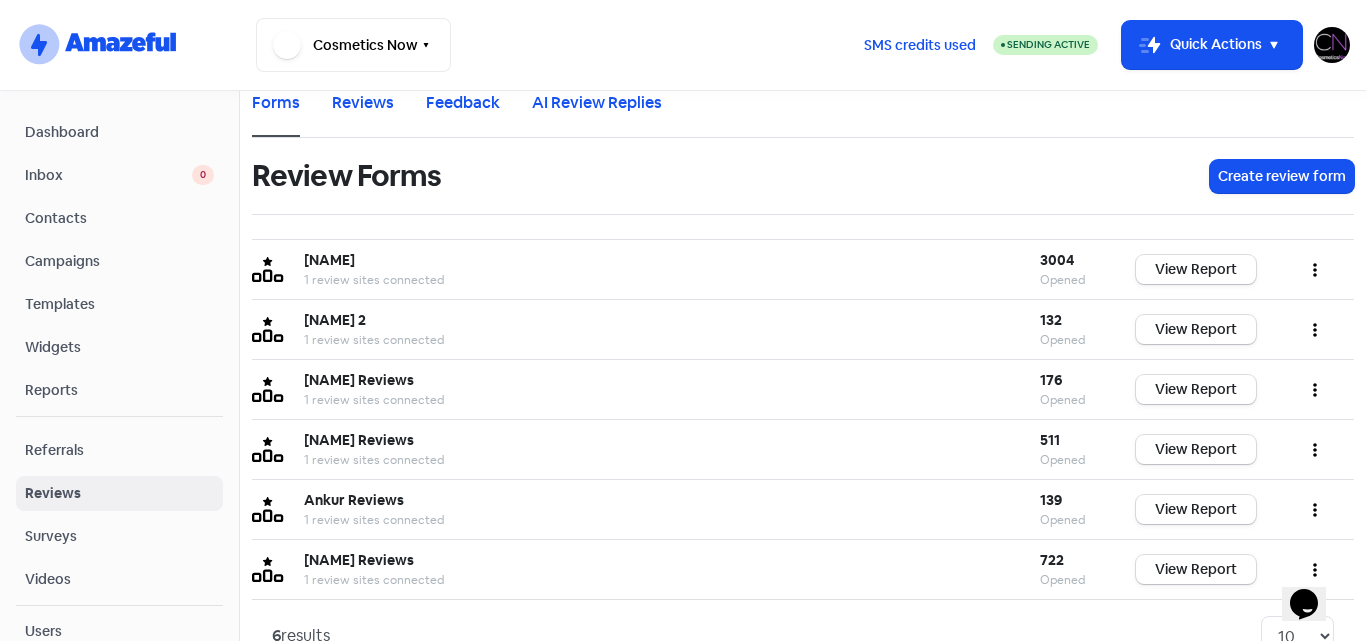 click at bounding box center (1332, 45) 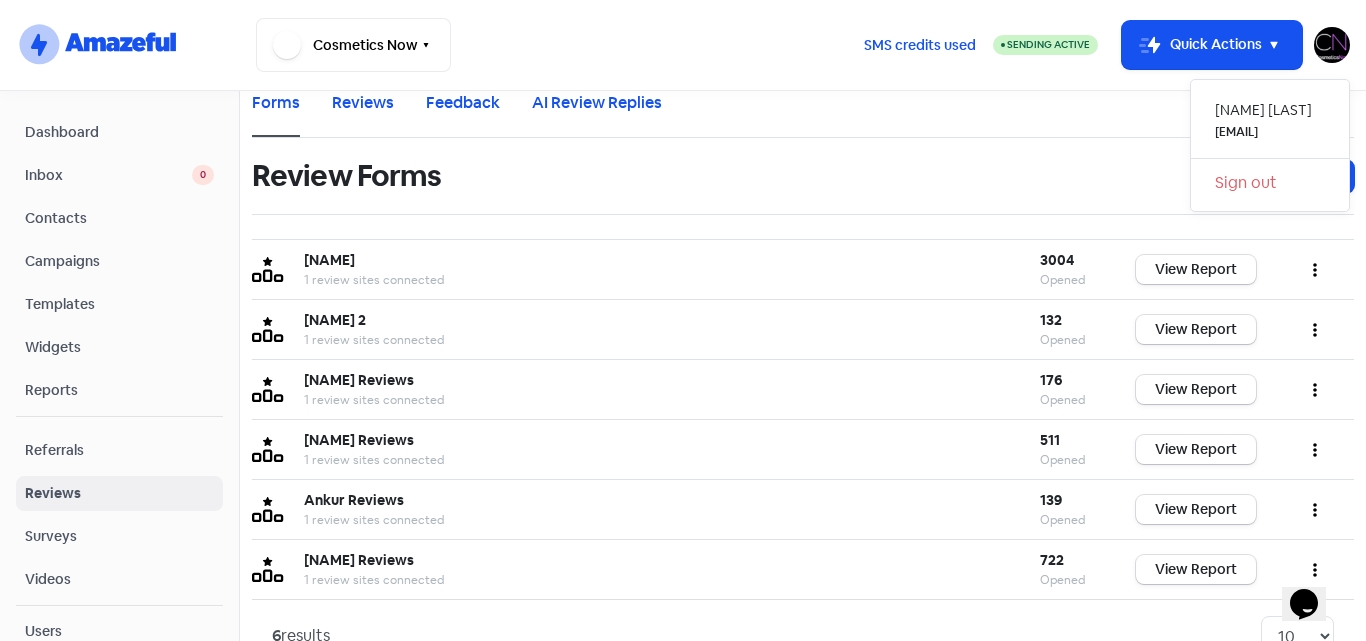 click on "Sign out" at bounding box center [1270, 183] 